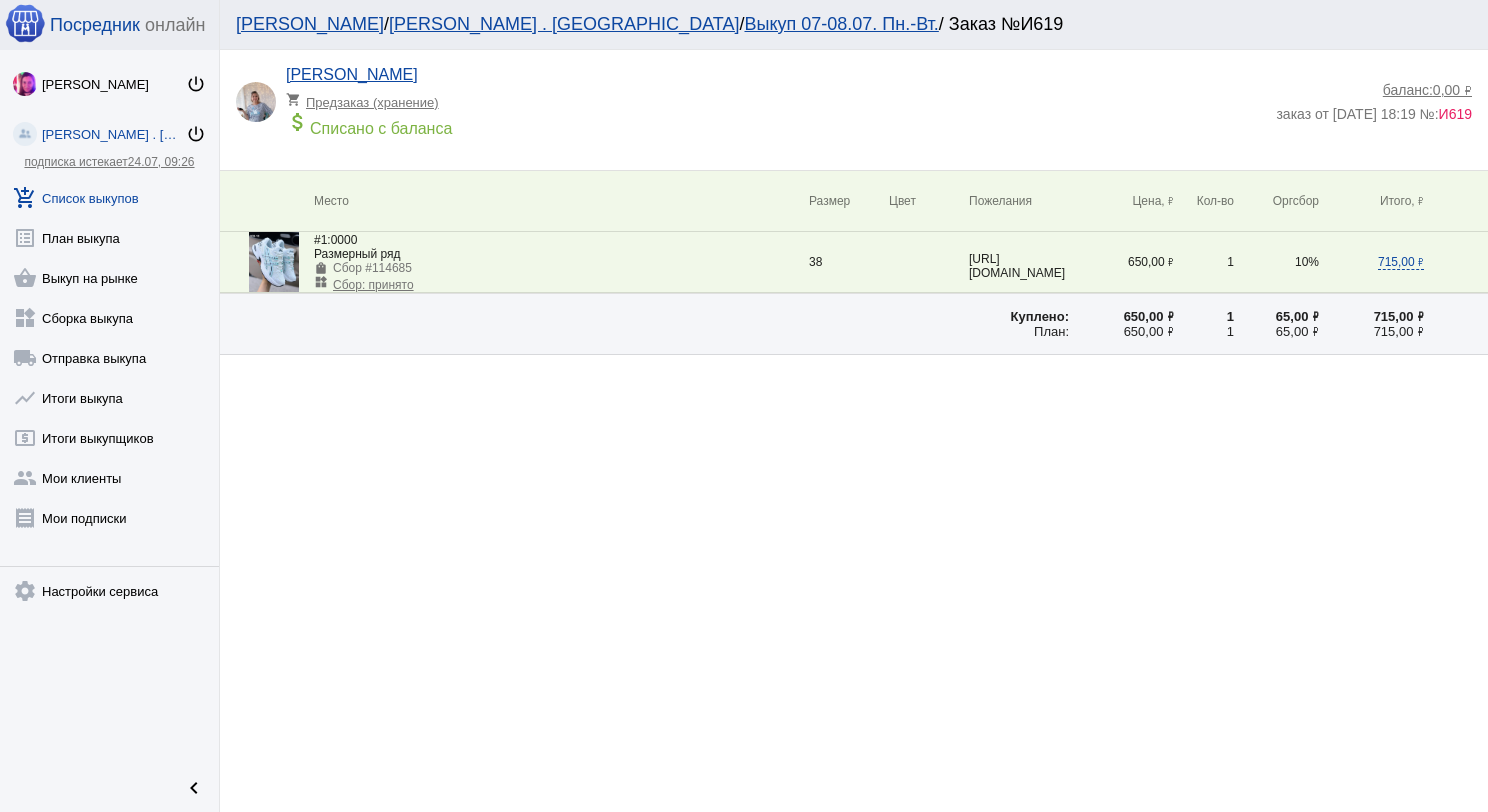 scroll, scrollTop: 0, scrollLeft: 0, axis: both 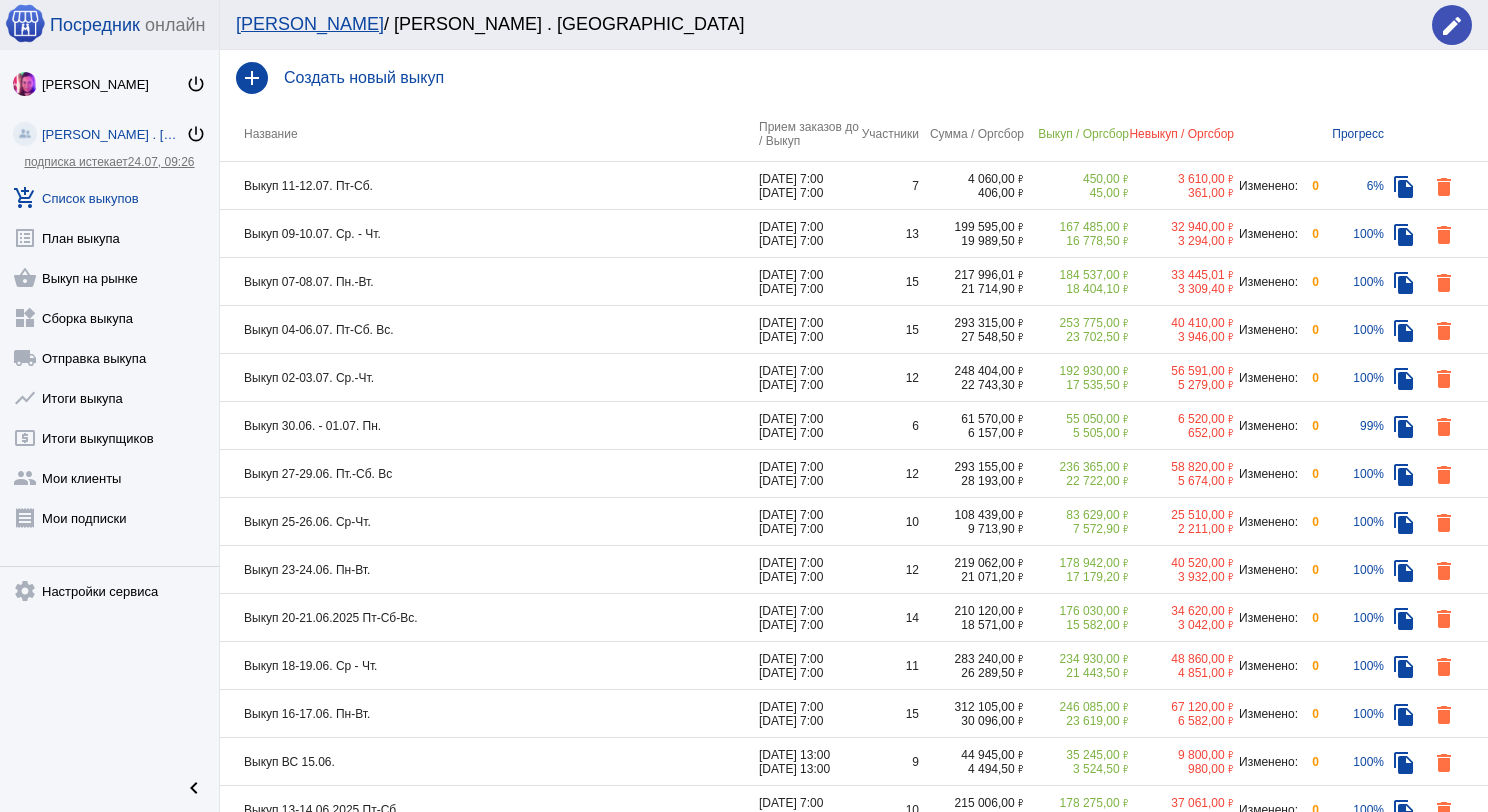 click on "Выкуп 11-12.07. Пт-Сб." 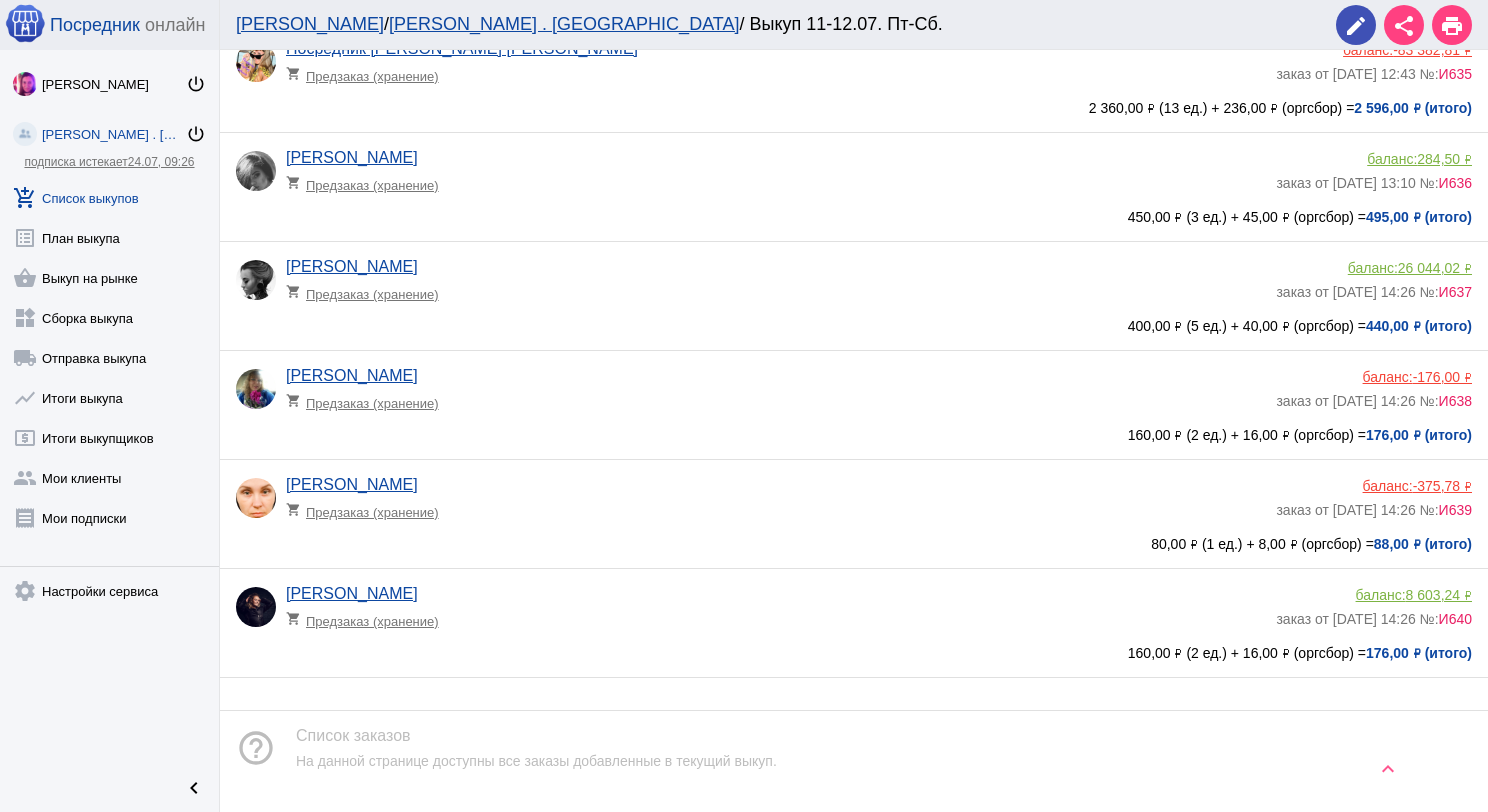 scroll, scrollTop: 300, scrollLeft: 0, axis: vertical 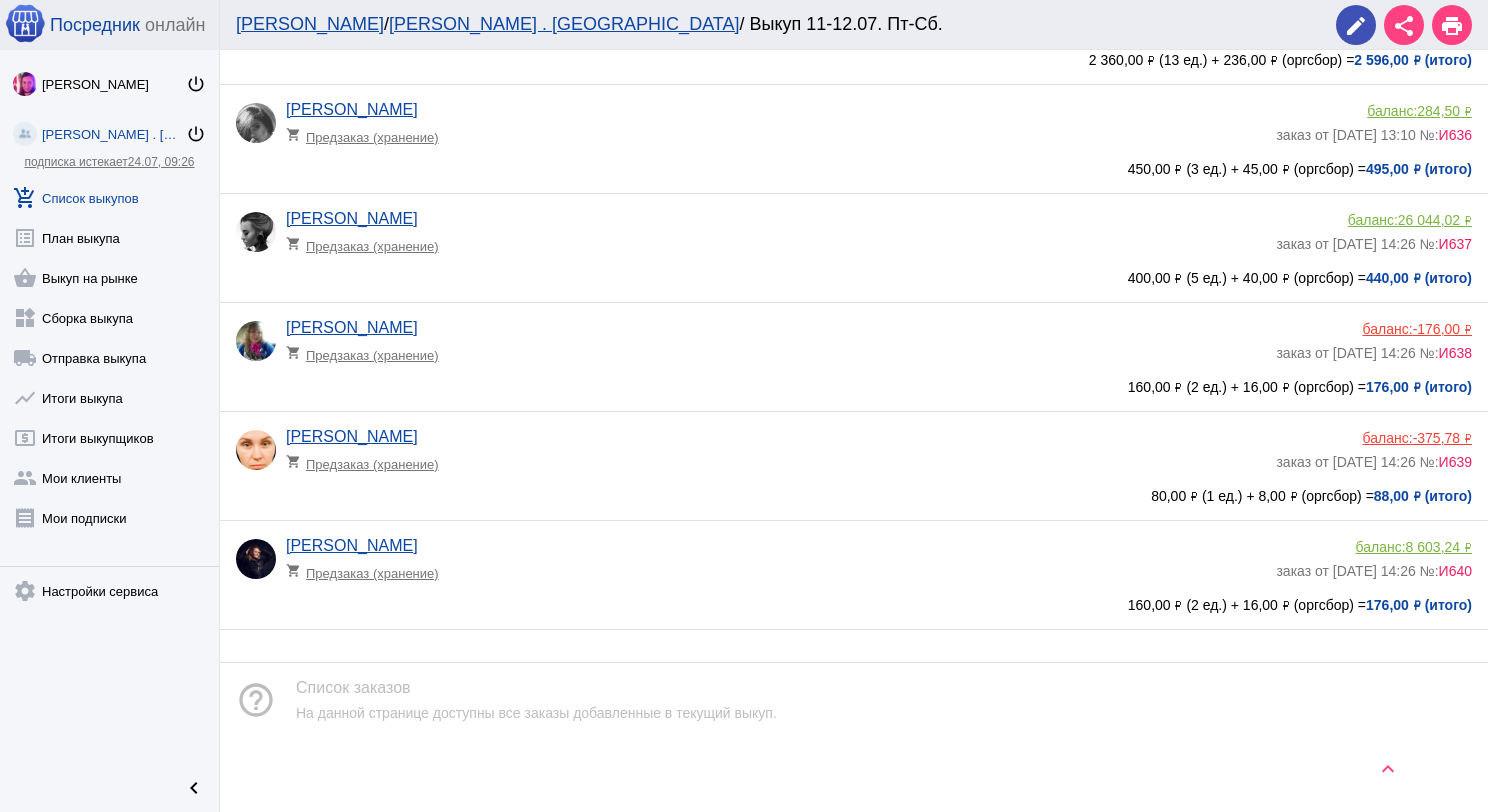 click on "Анастасия Ровба shopping_cart  Предзаказ (хранение)   баланс:  -176,00 ₽  заказ от 10.07.2025, 14:26 №:  И638" 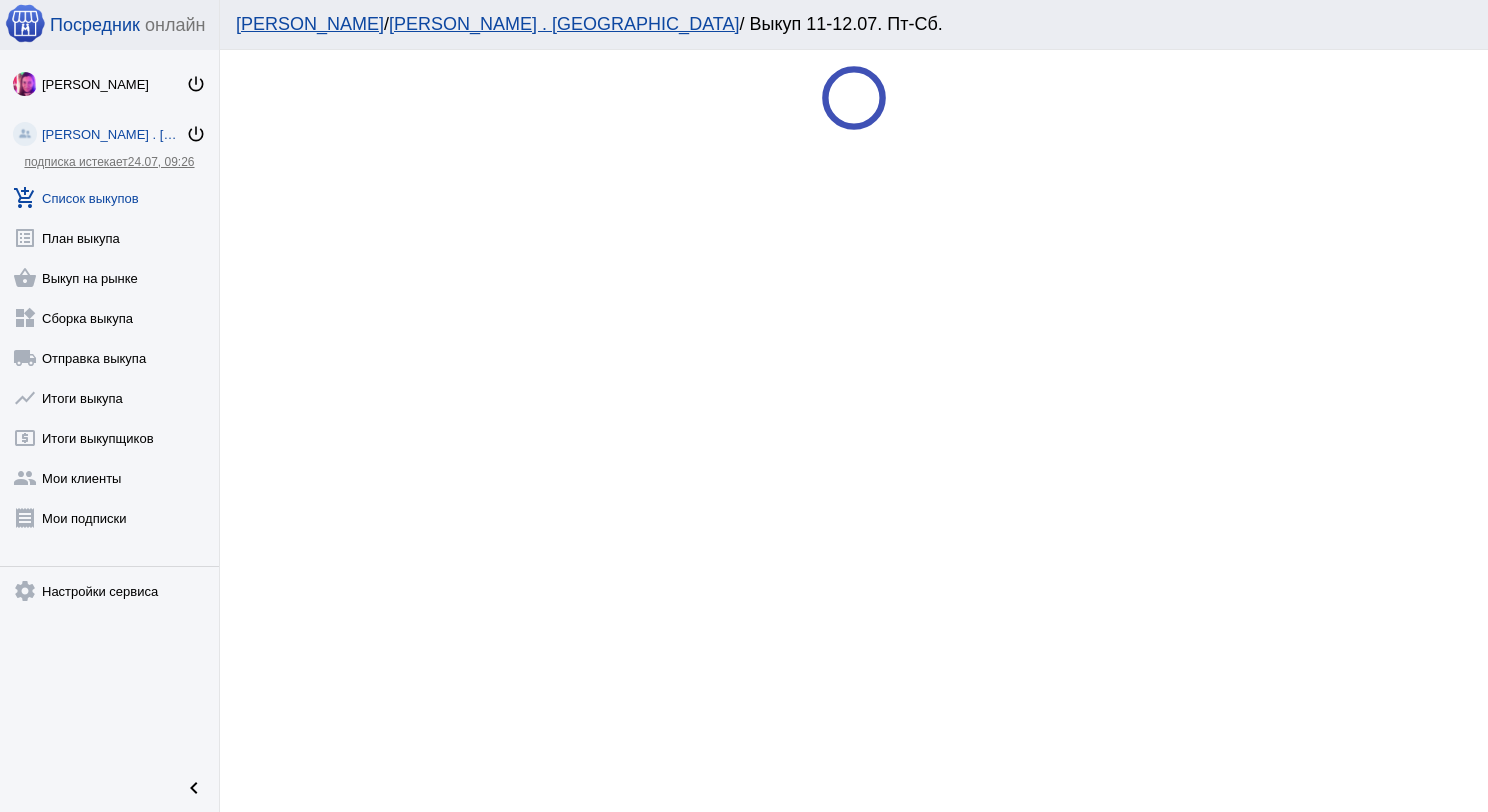 scroll, scrollTop: 0, scrollLeft: 0, axis: both 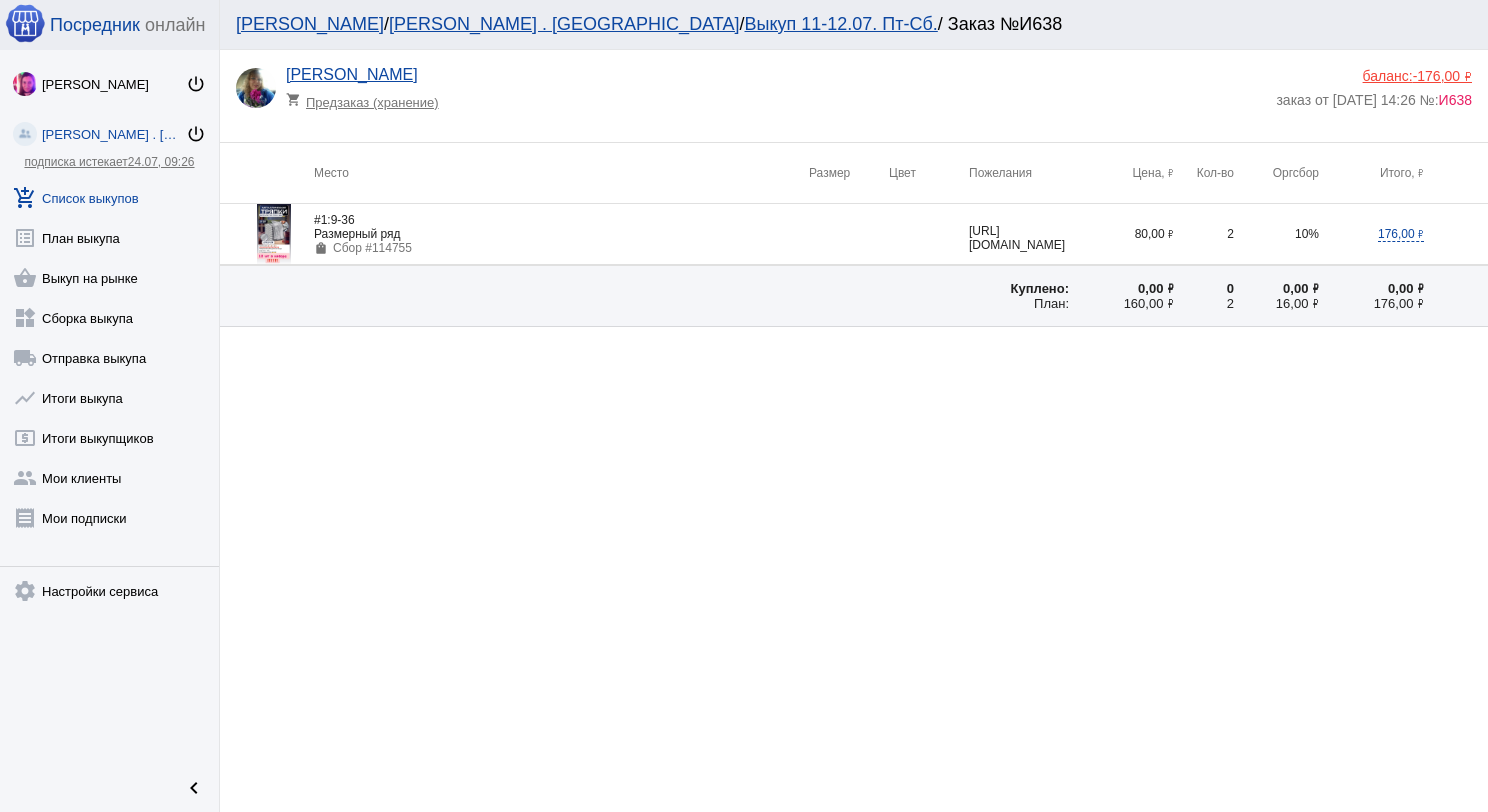 click 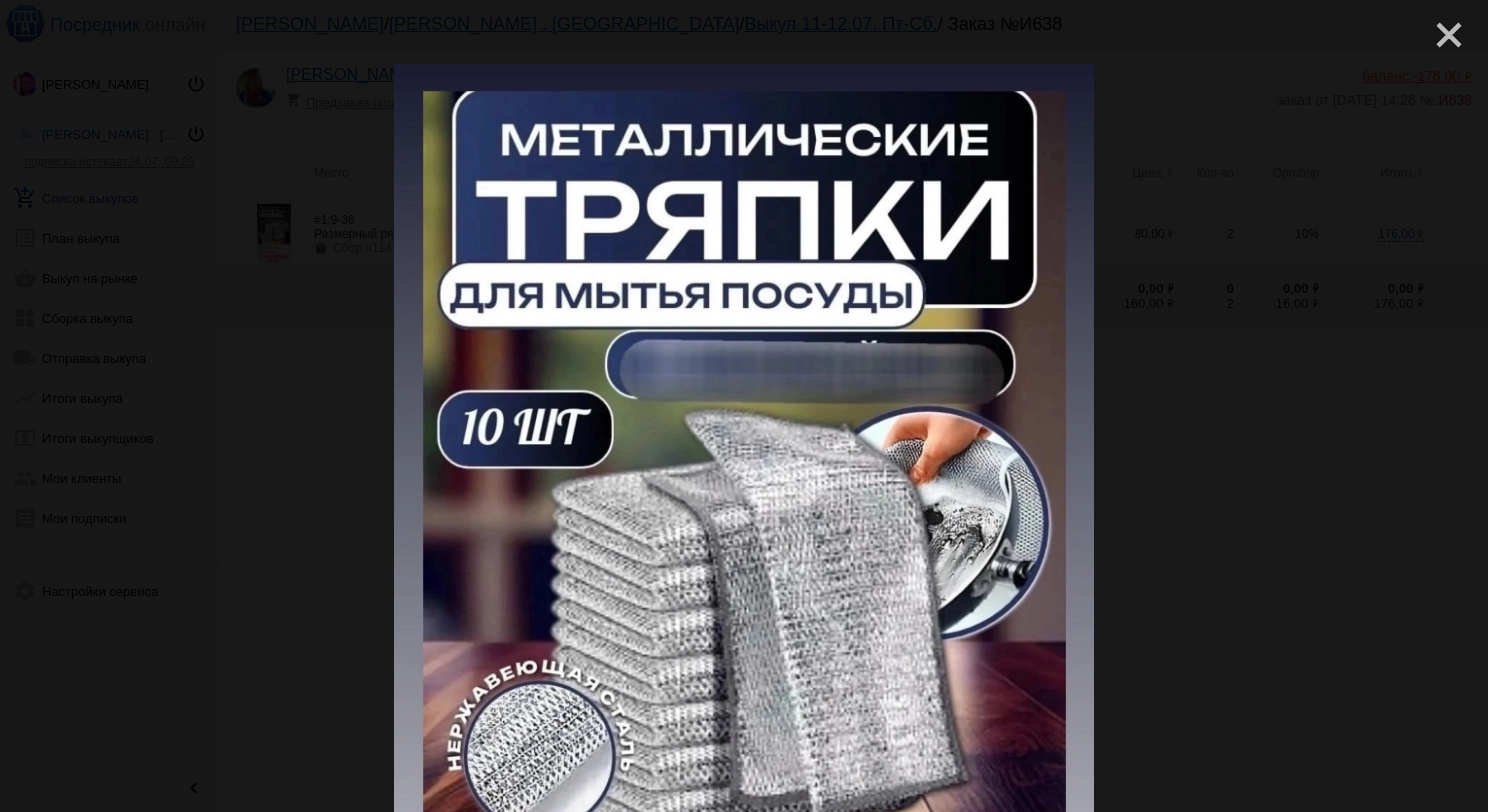 click on "close" 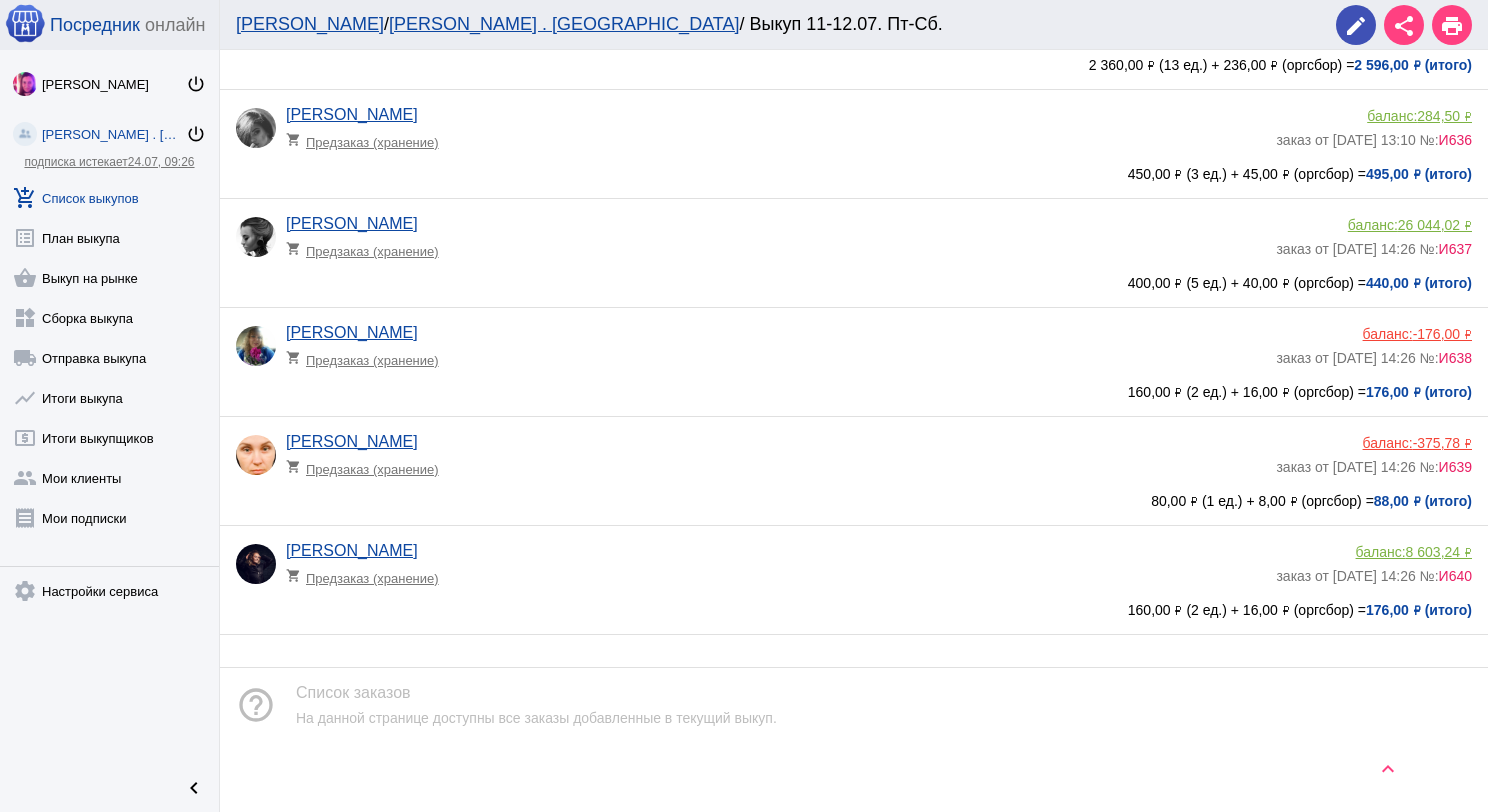 scroll, scrollTop: 300, scrollLeft: 0, axis: vertical 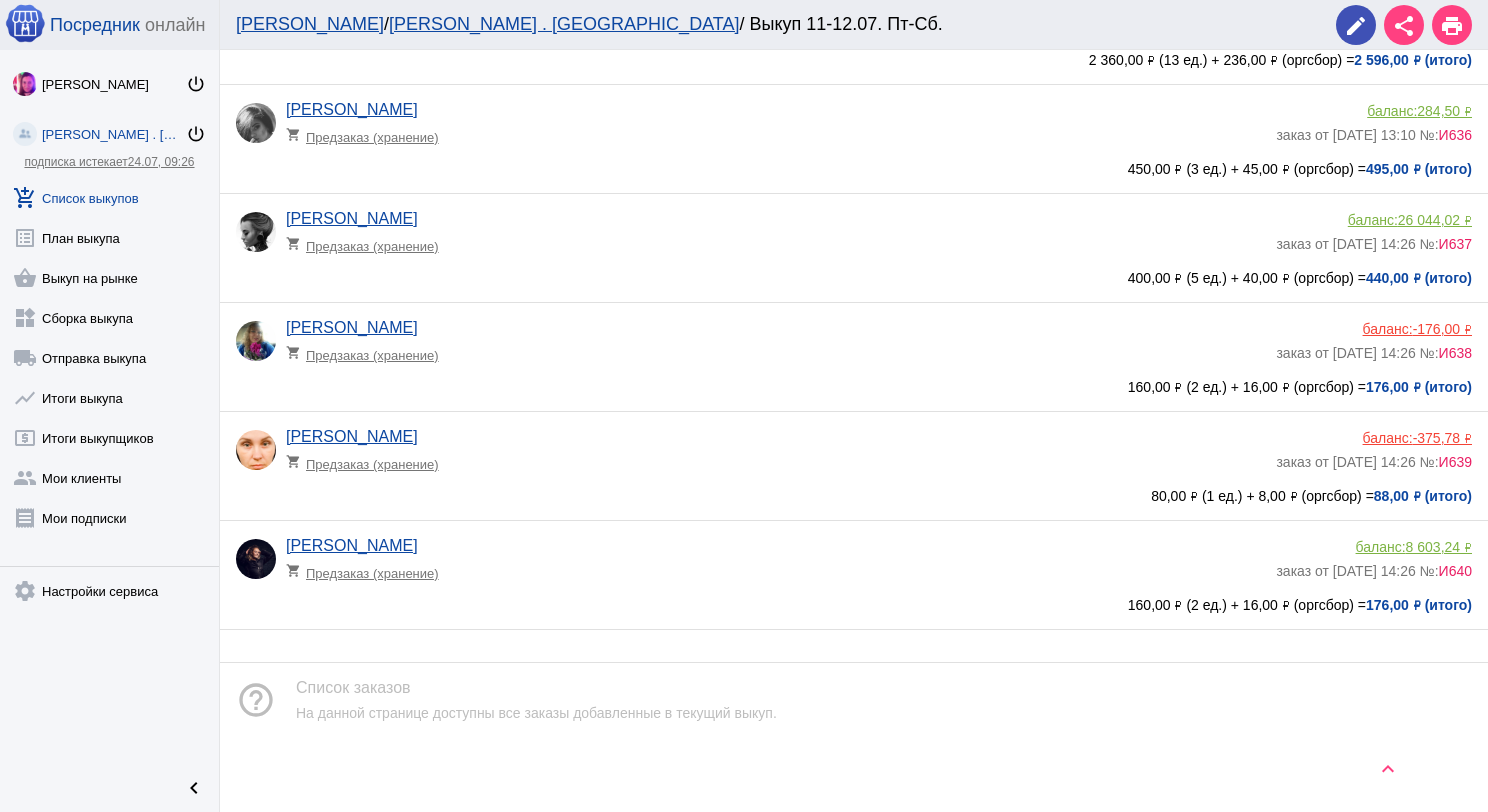 click on "Леночка Кузьмина shopping_cart  Предзаказ (хранение)" 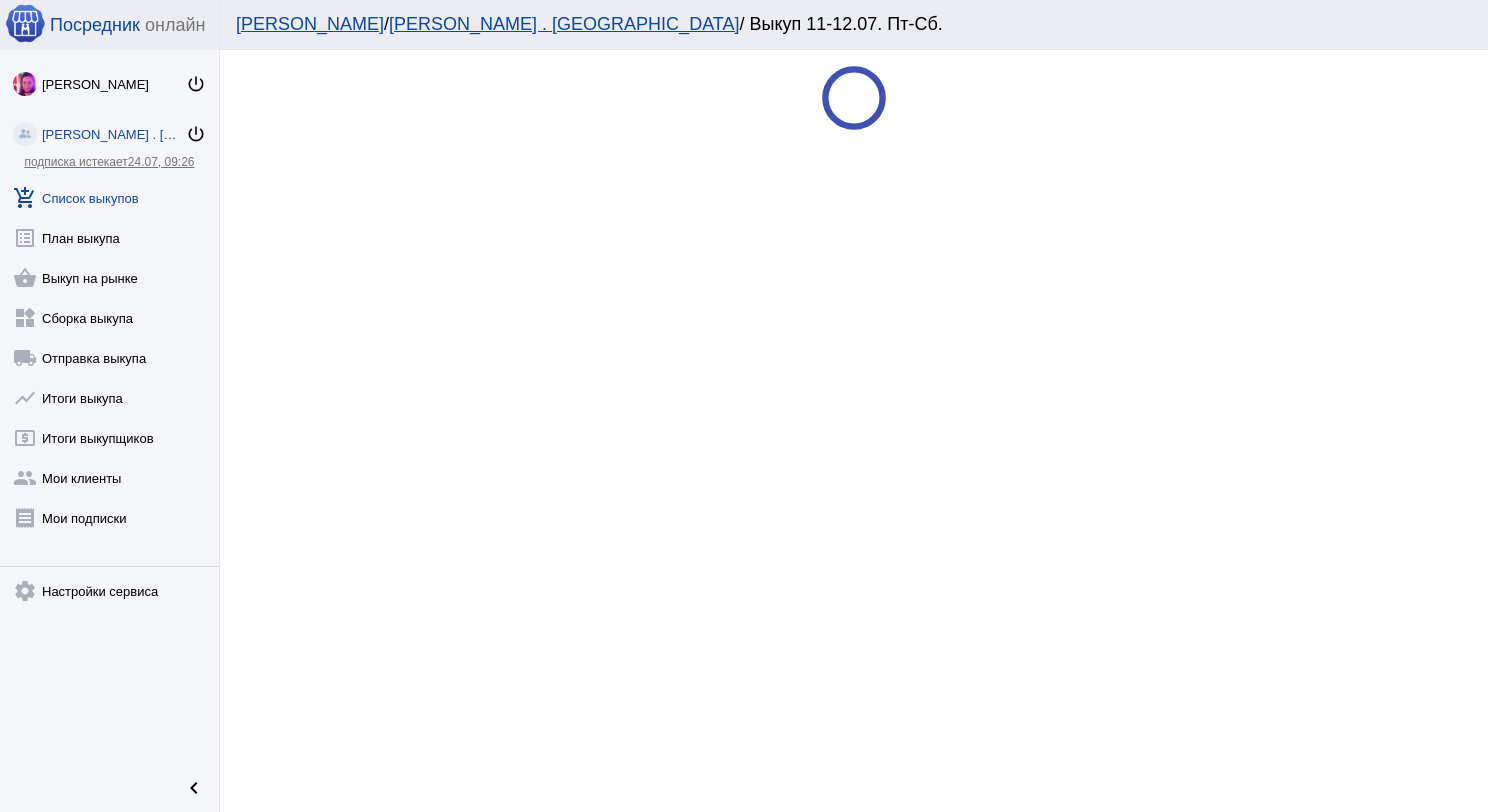 scroll, scrollTop: 0, scrollLeft: 0, axis: both 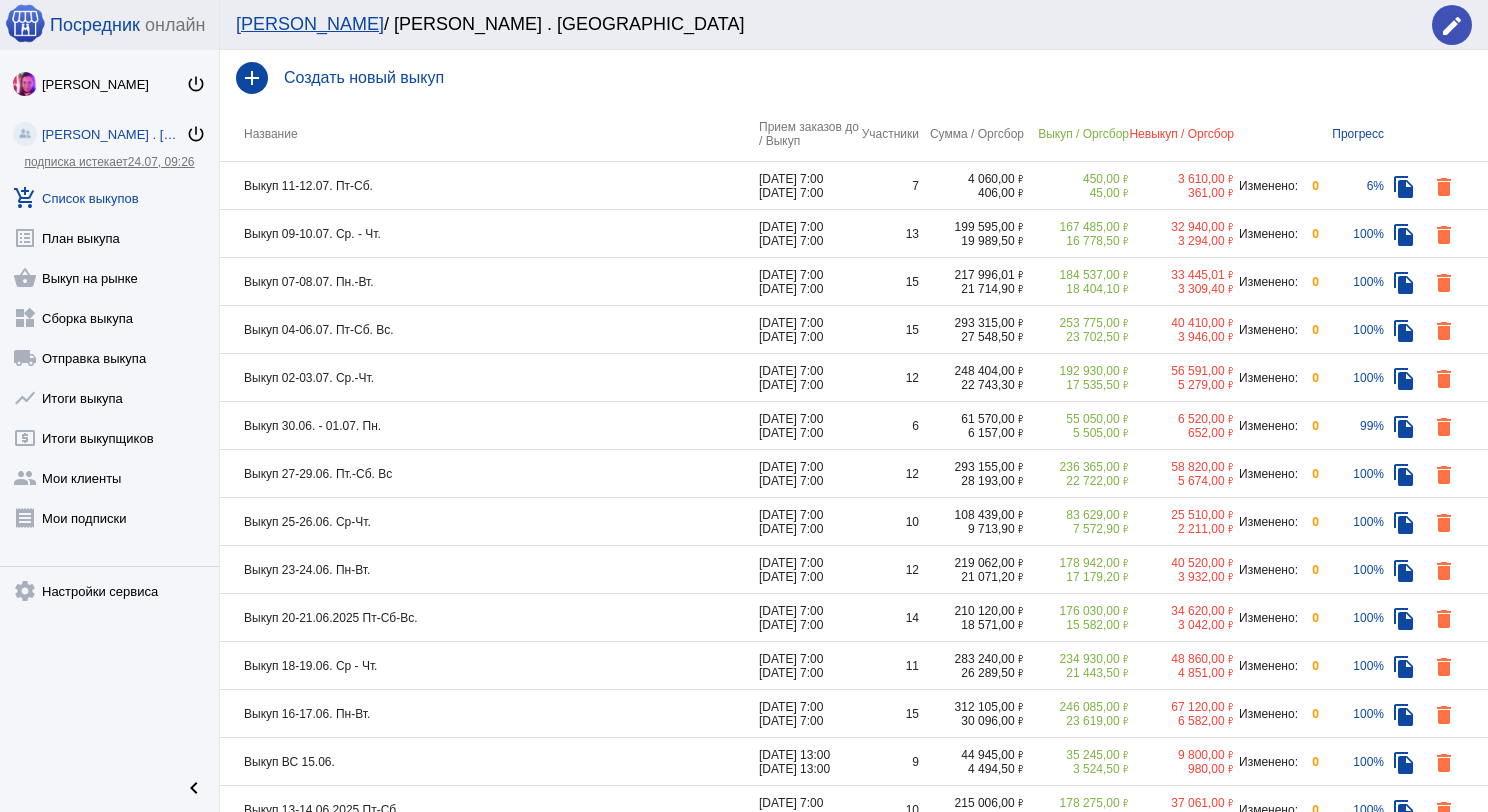 click on "Выкуп 11-12.07. Пт-Сб." 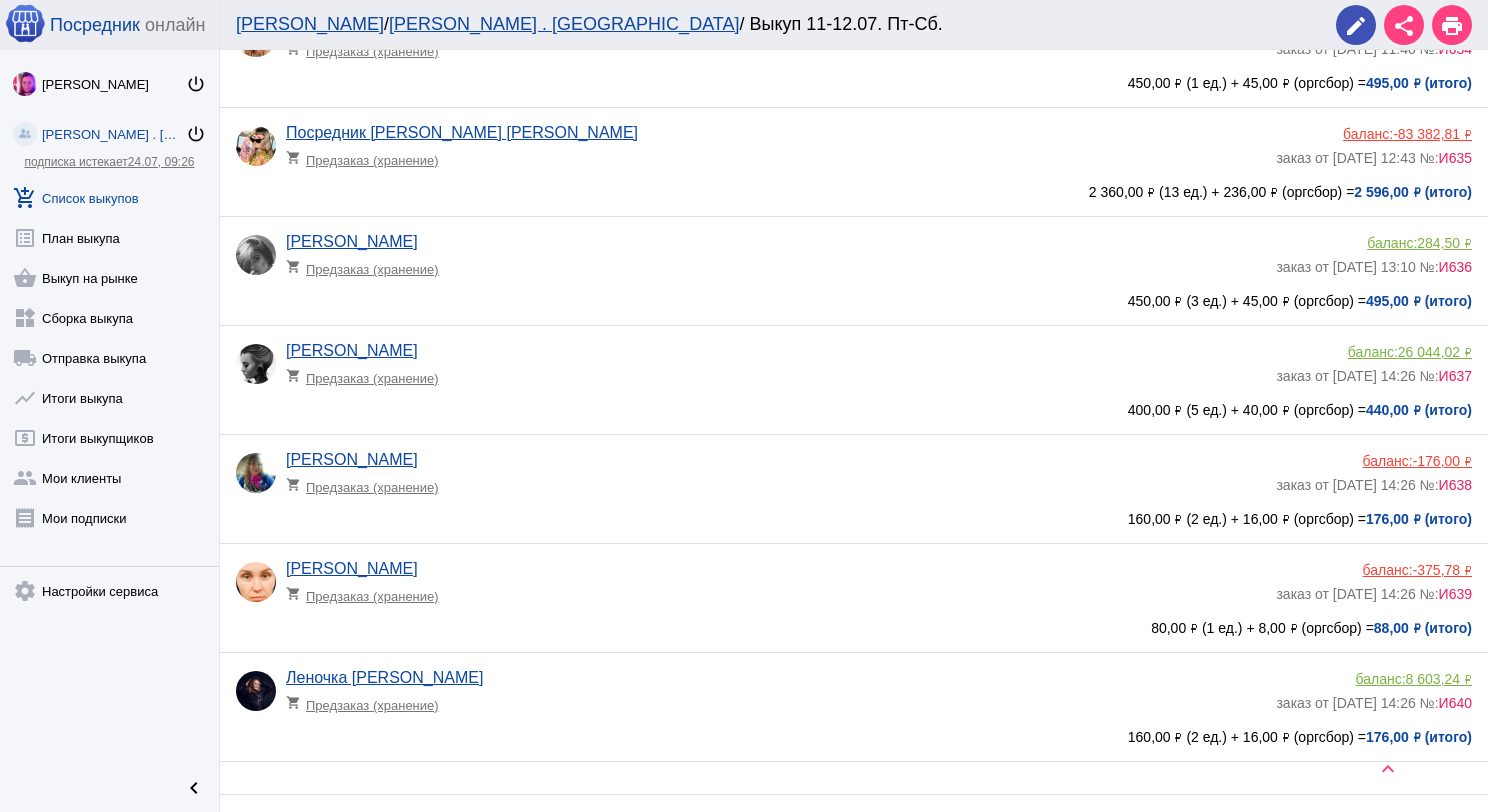scroll, scrollTop: 109, scrollLeft: 0, axis: vertical 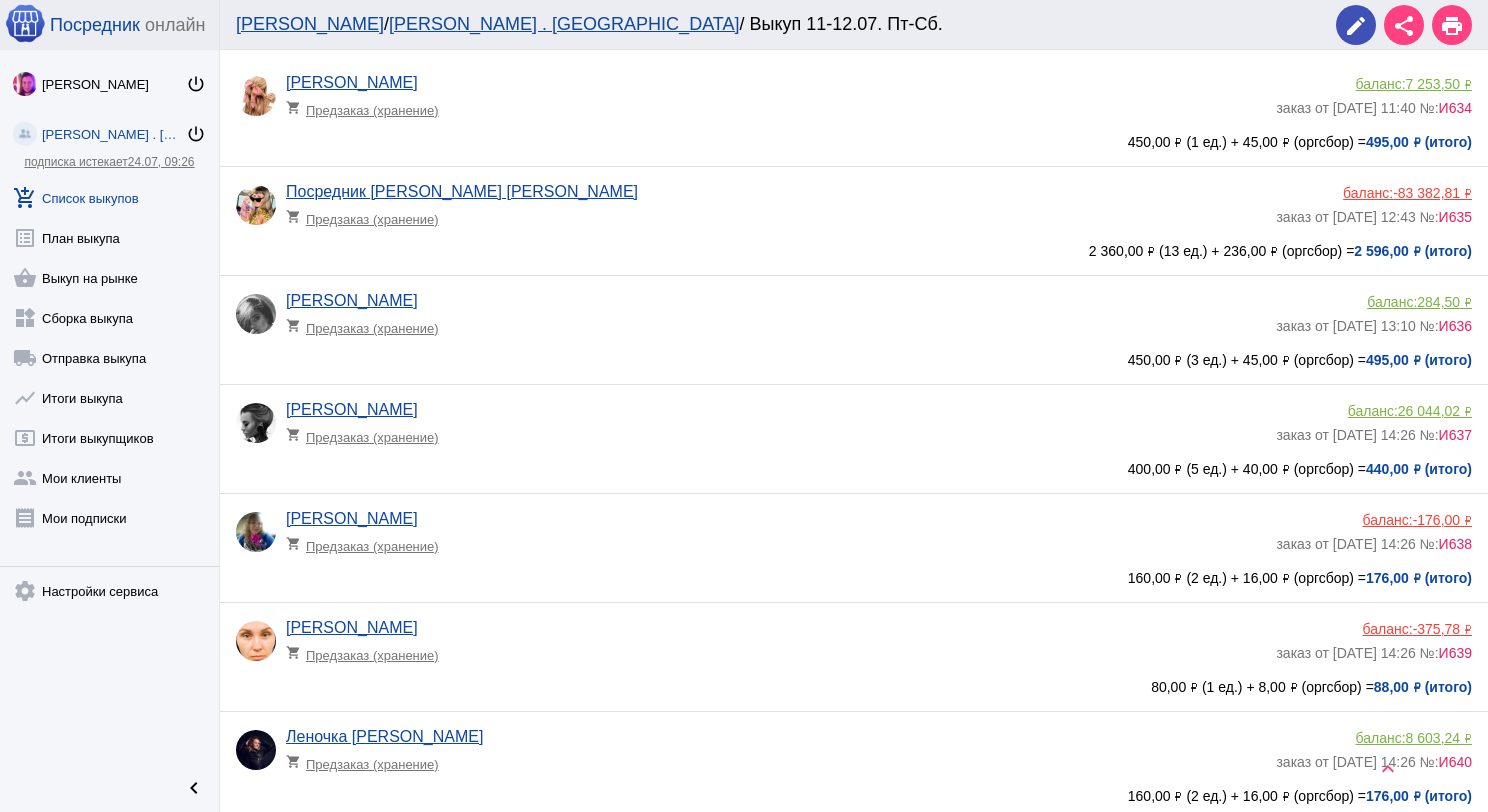 click on "[PERSON_NAME] shopping_cart  Предзаказ (хранение)" 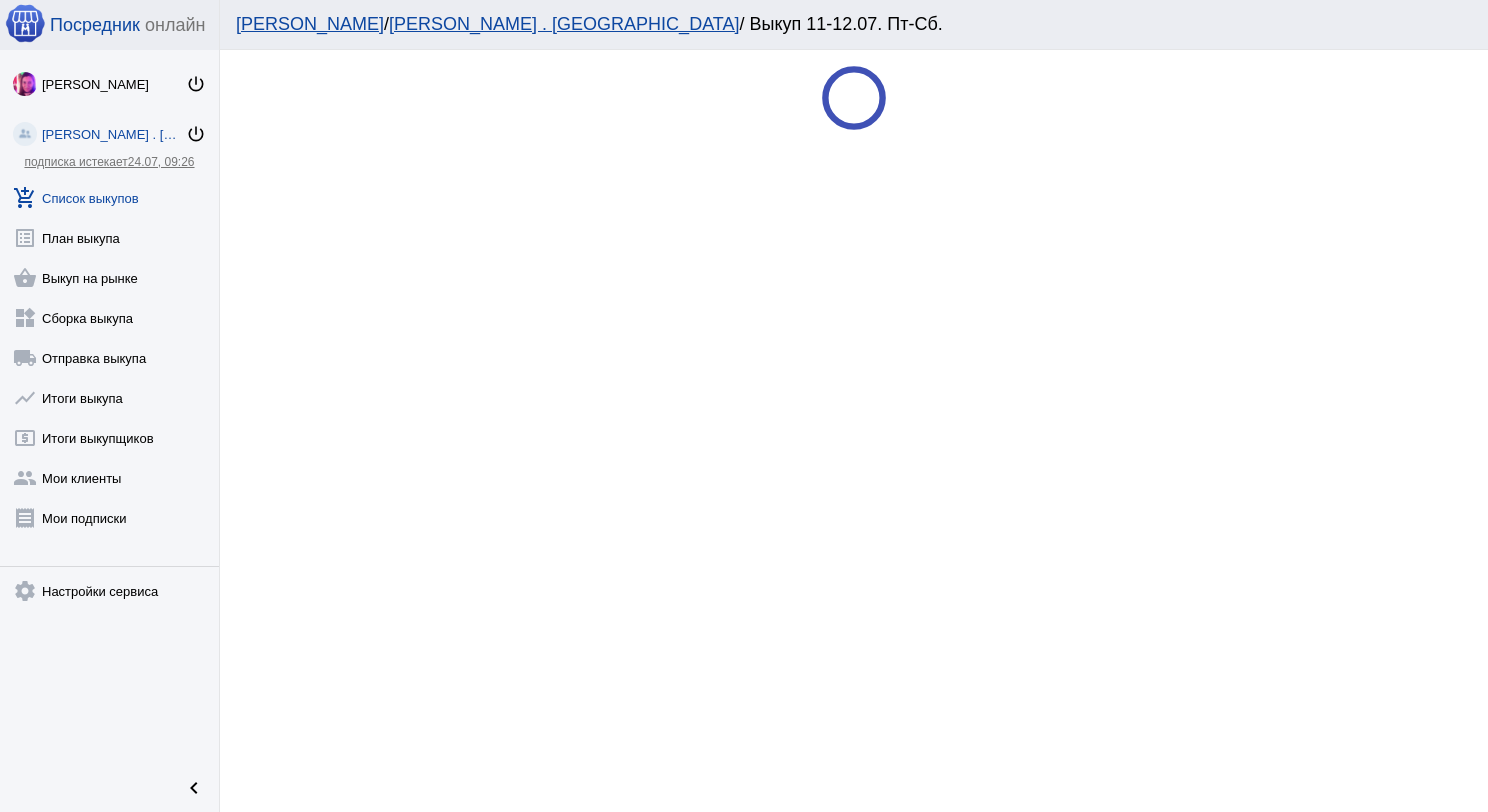 scroll, scrollTop: 0, scrollLeft: 0, axis: both 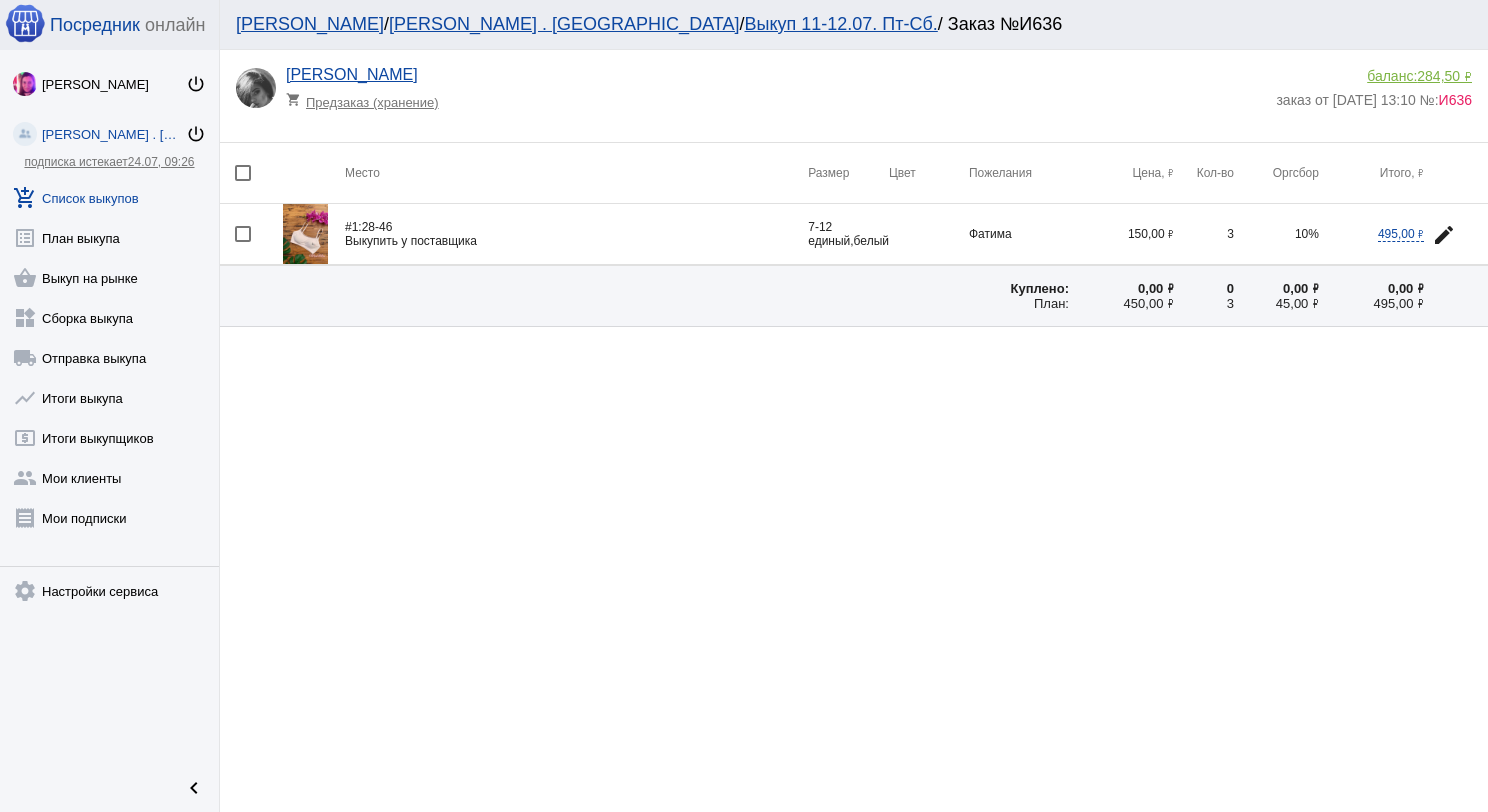 click 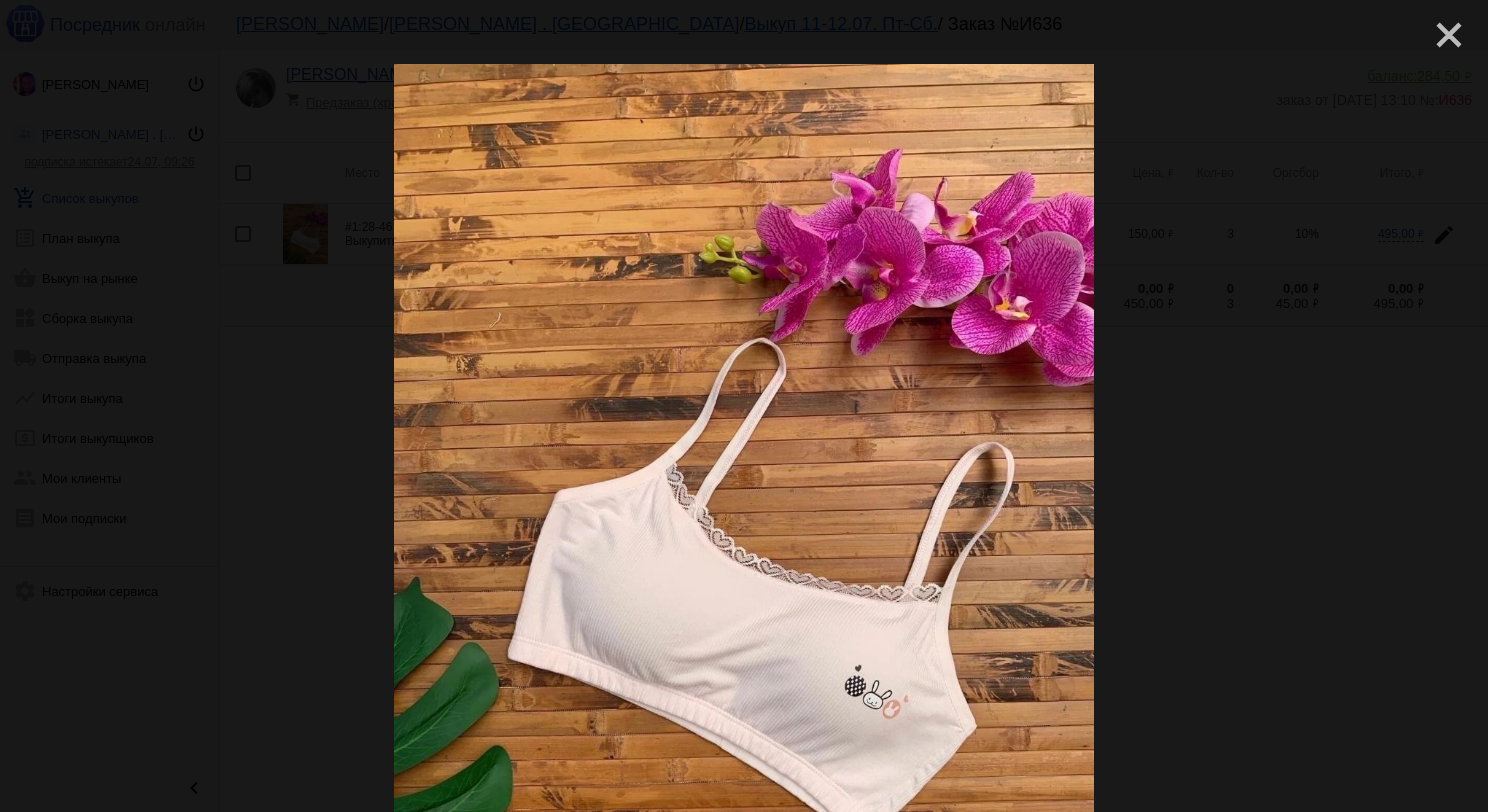 click on "close" 